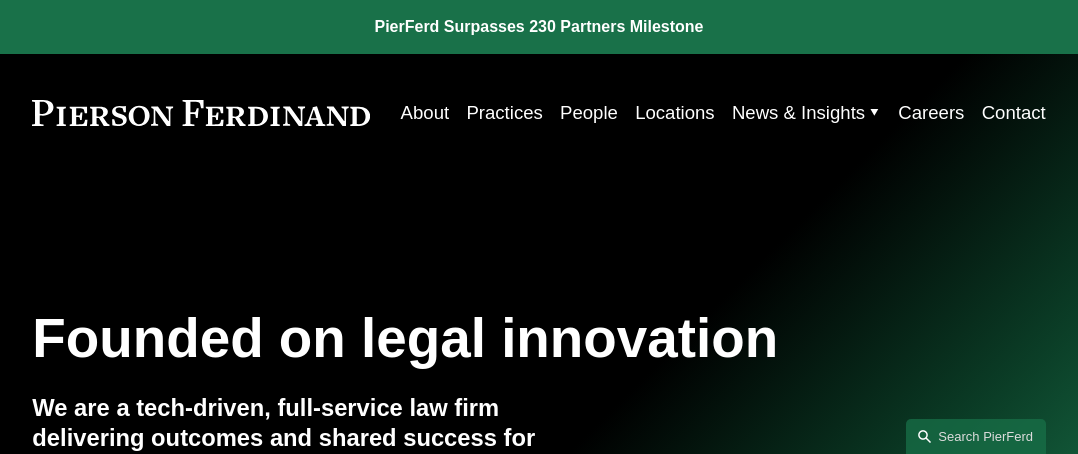 scroll, scrollTop: 0, scrollLeft: 0, axis: both 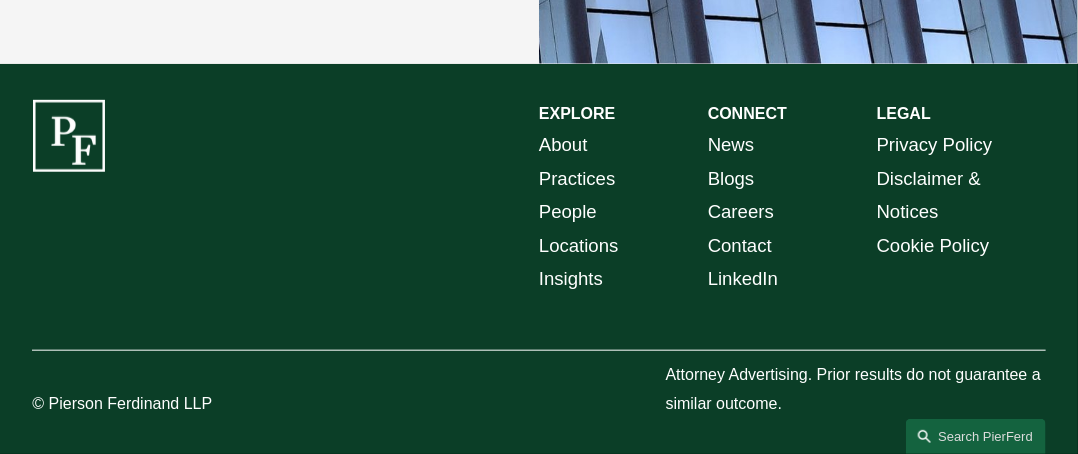 click on "Careers" at bounding box center [741, 211] 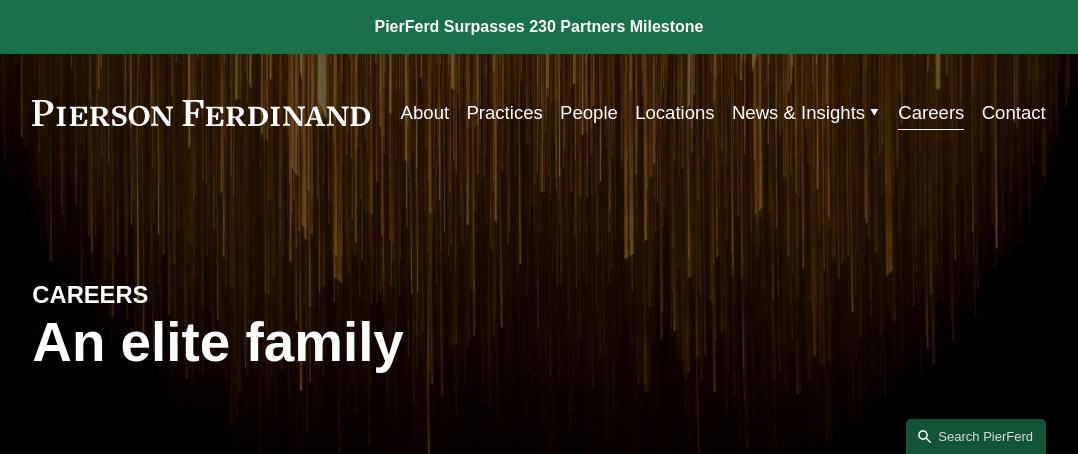 scroll, scrollTop: 0, scrollLeft: 0, axis: both 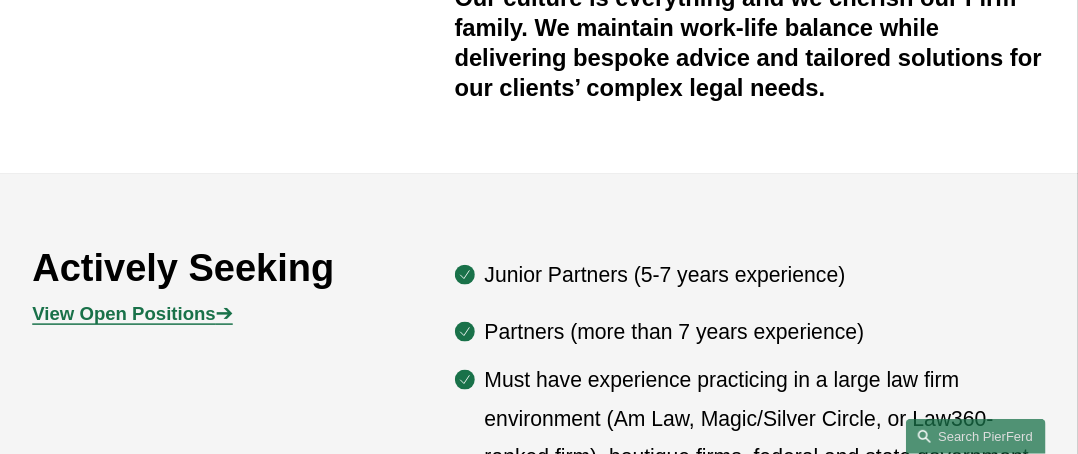 click on "View Open Positions" at bounding box center (123, 313) 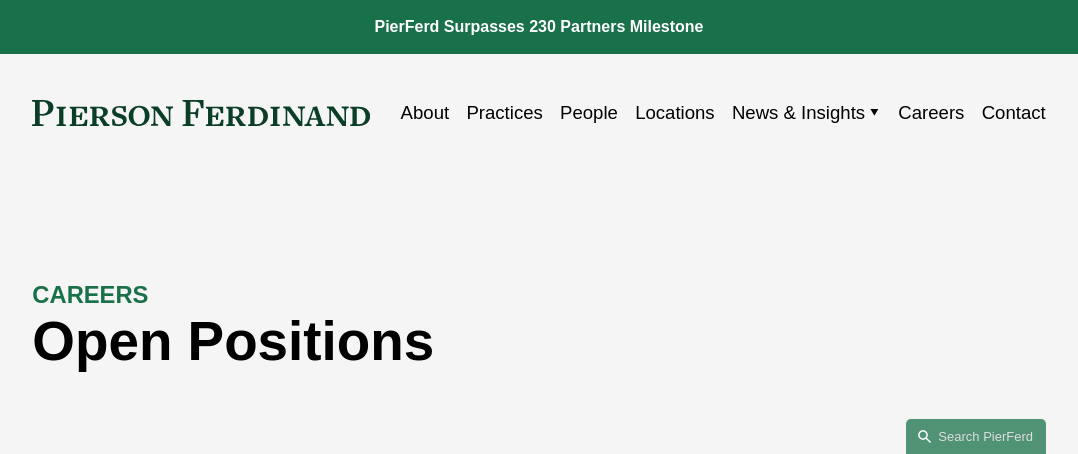 scroll, scrollTop: 0, scrollLeft: 0, axis: both 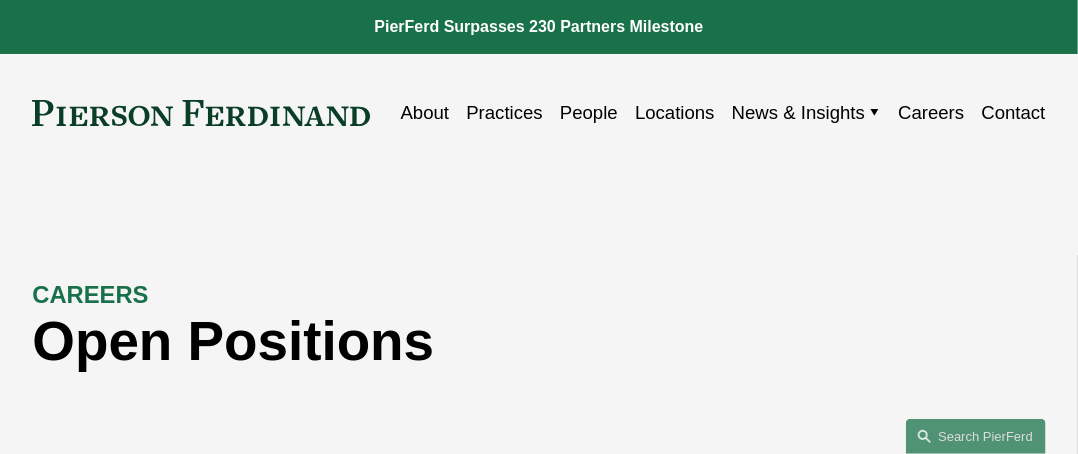 drag, startPoint x: 1084, startPoint y: 35, endPoint x: 551, endPoint y: 349, distance: 618.6154 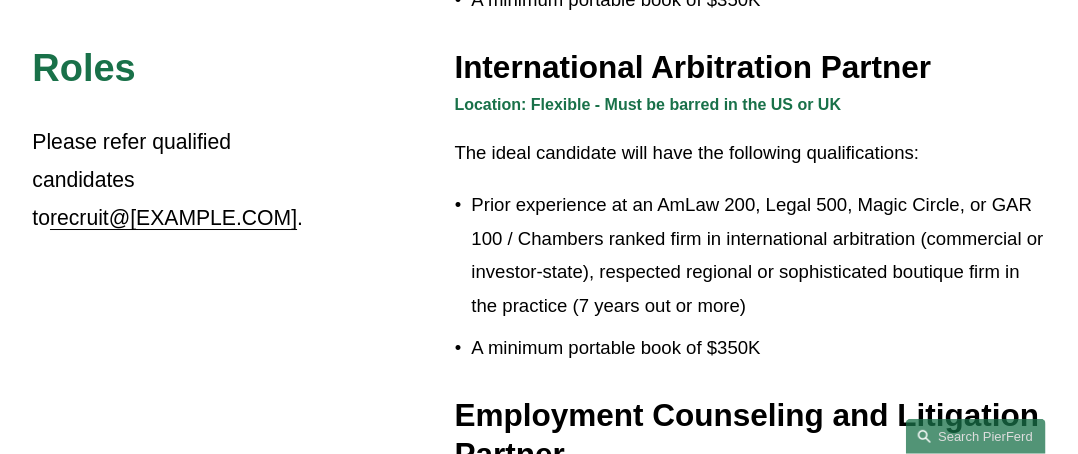 scroll, scrollTop: 2435, scrollLeft: 0, axis: vertical 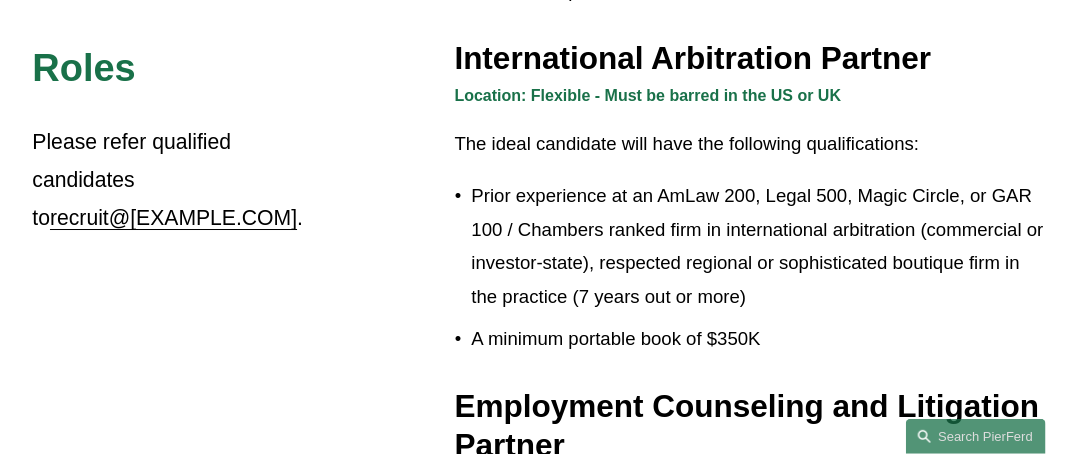 click on "International Arbitration Partner" at bounding box center (750, 58) 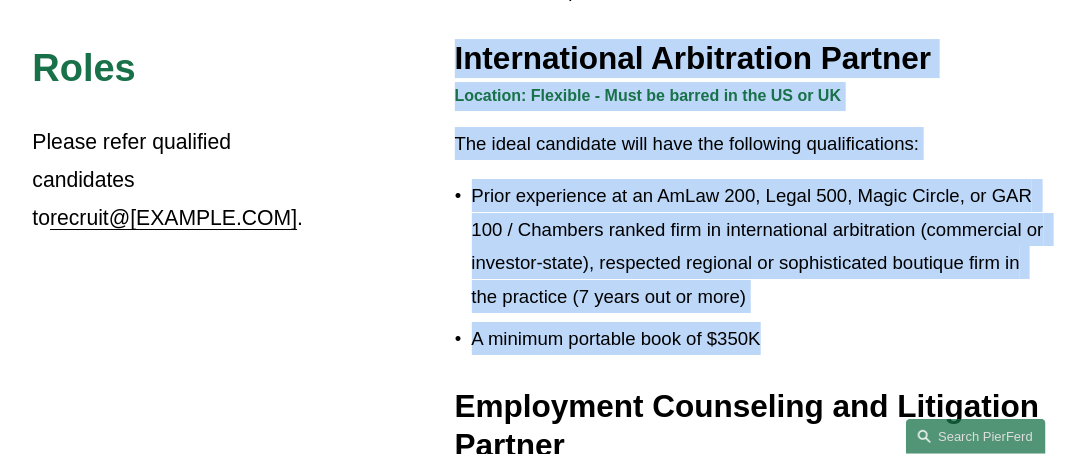 drag, startPoint x: 459, startPoint y: 68, endPoint x: 940, endPoint y: 341, distance: 553.07324 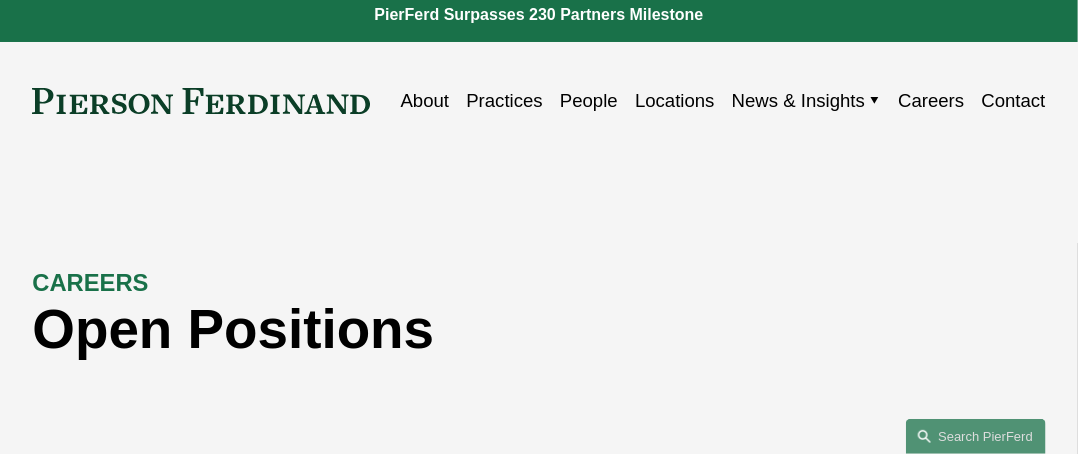 scroll, scrollTop: 0, scrollLeft: 0, axis: both 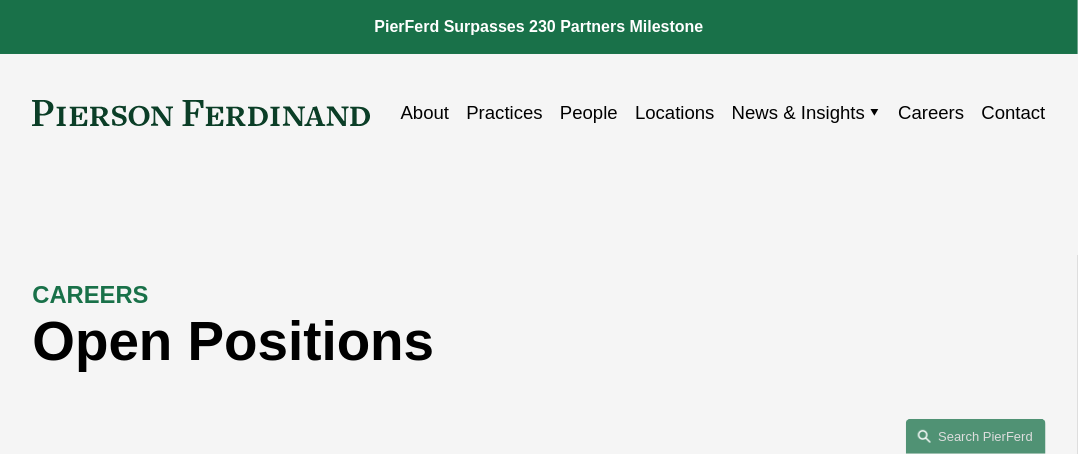 click on "Careers" at bounding box center [931, 112] 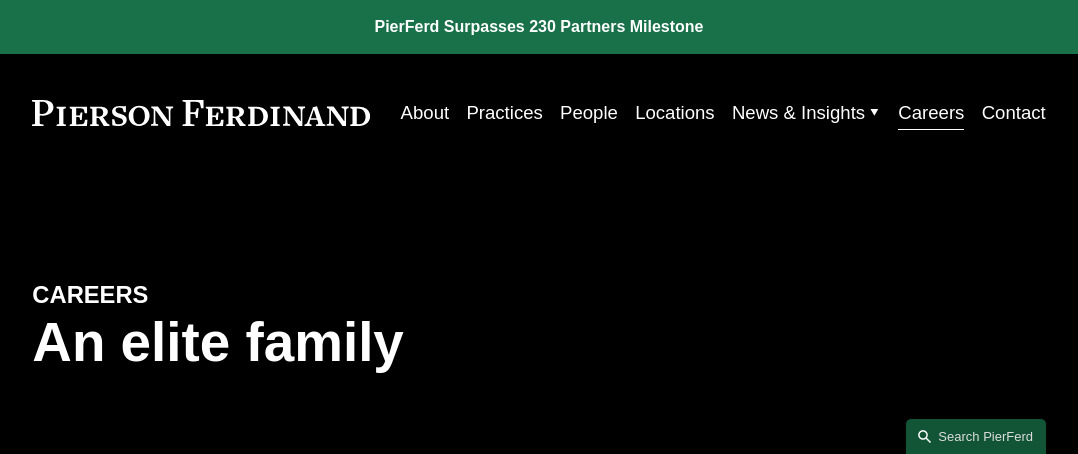 scroll, scrollTop: 0, scrollLeft: 0, axis: both 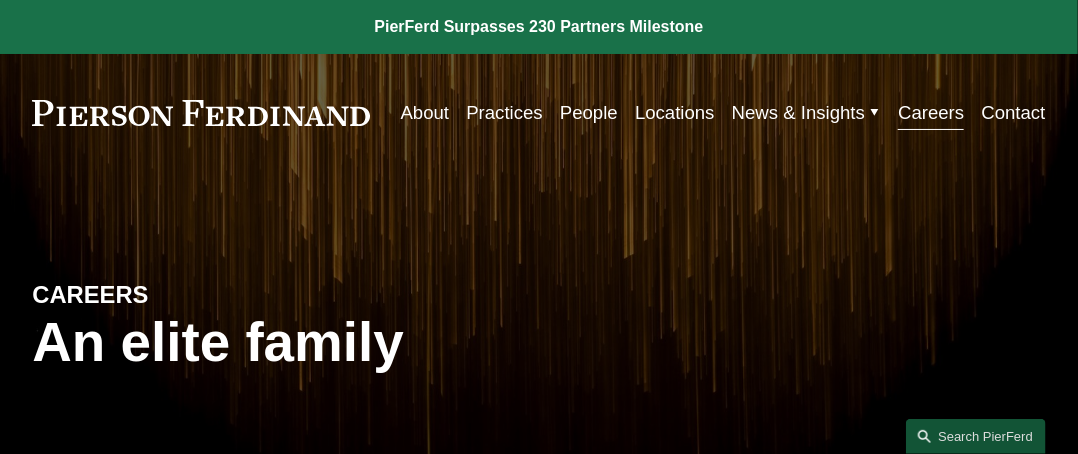 click on "Contact" at bounding box center (1014, 112) 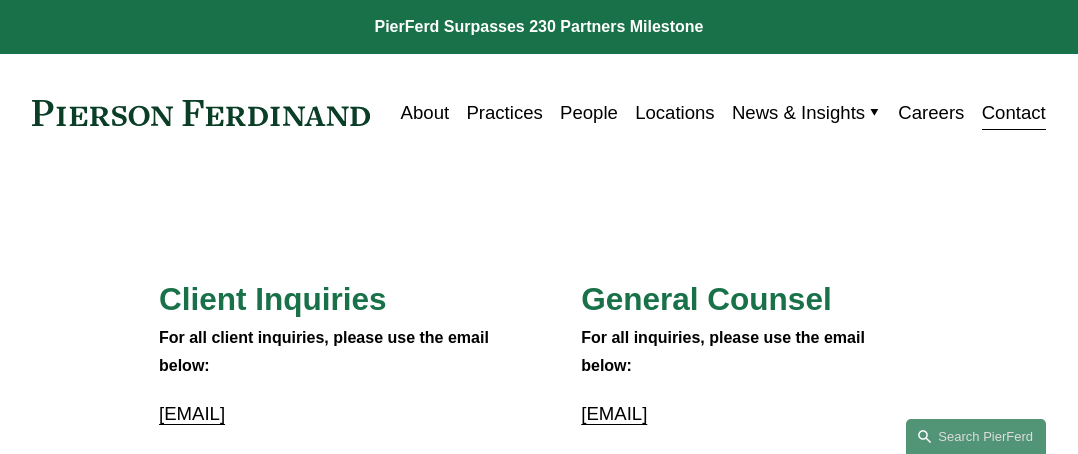 scroll, scrollTop: 0, scrollLeft: 0, axis: both 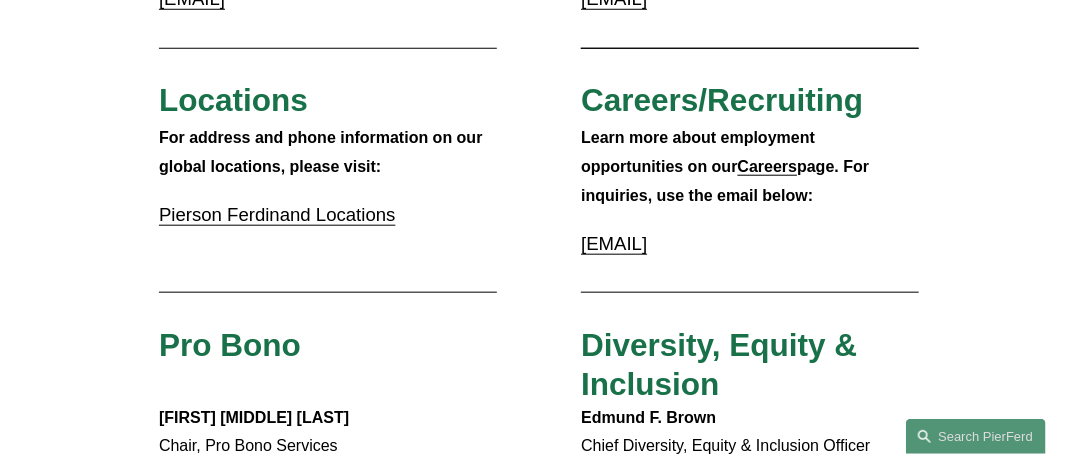 click on "Careers/Recruiting" at bounding box center (722, 100) 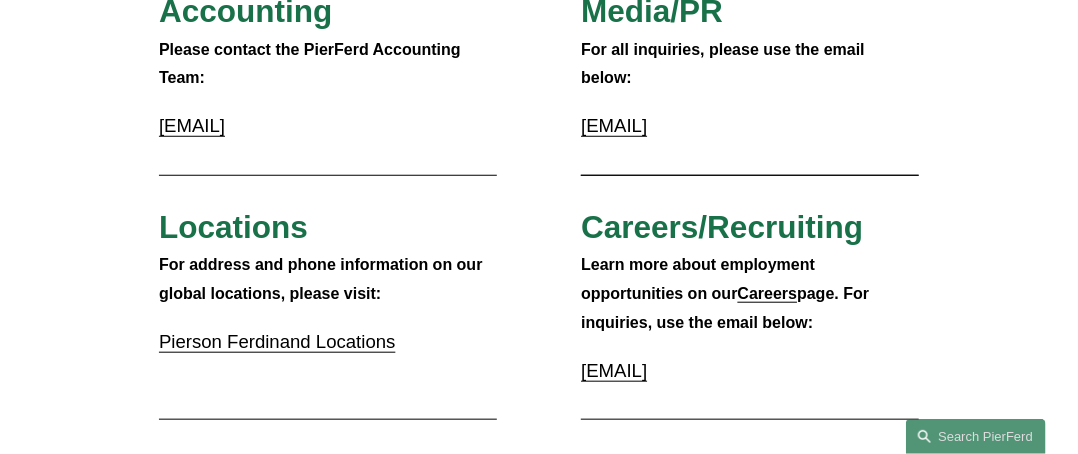 scroll, scrollTop: 470, scrollLeft: 0, axis: vertical 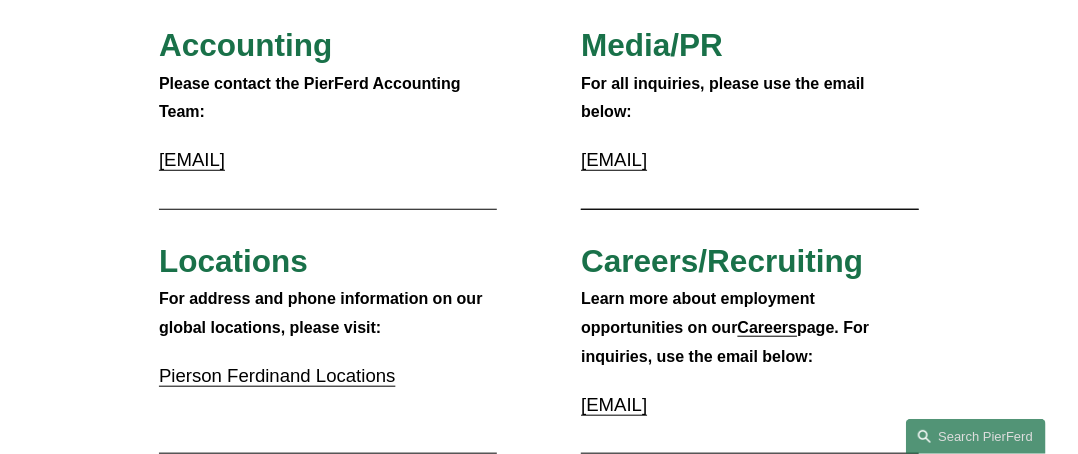 drag, startPoint x: 756, startPoint y: 411, endPoint x: 579, endPoint y: 402, distance: 177.22867 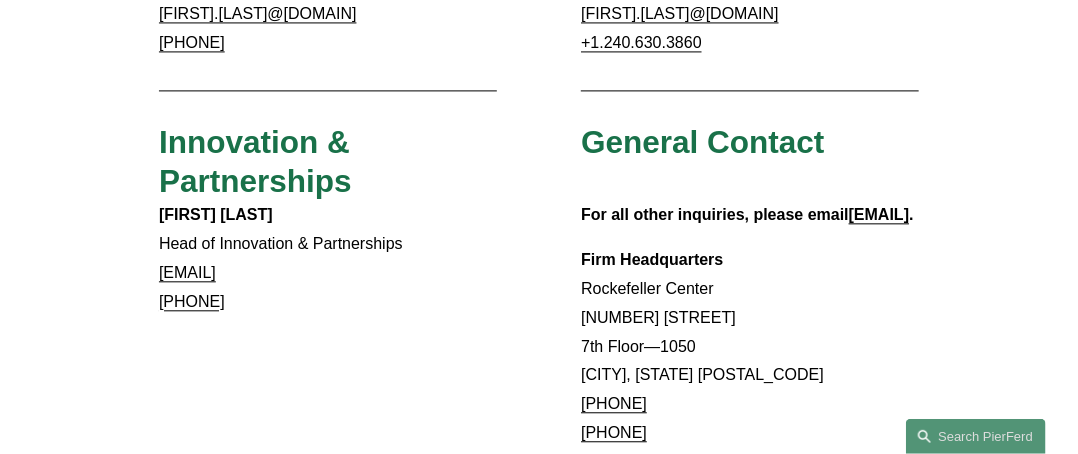 scroll, scrollTop: 1564, scrollLeft: 0, axis: vertical 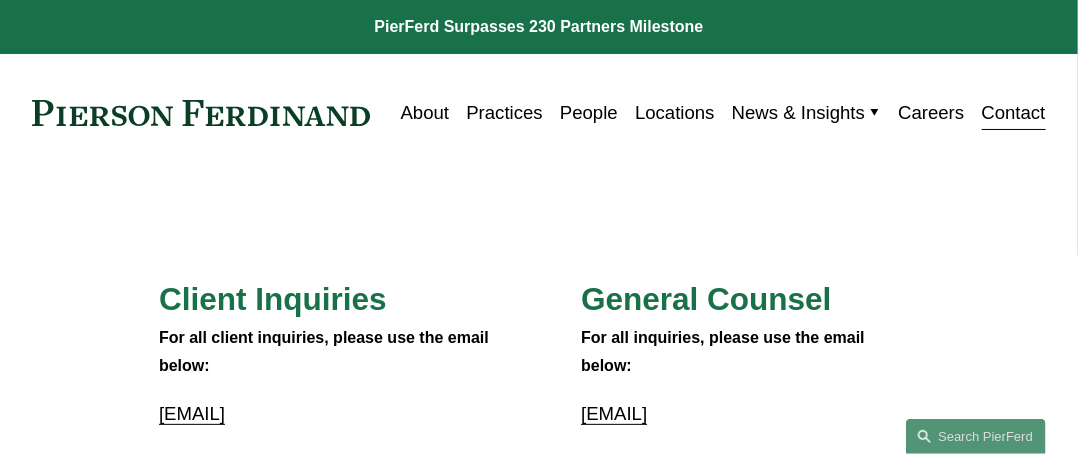 click on "About" at bounding box center (425, 112) 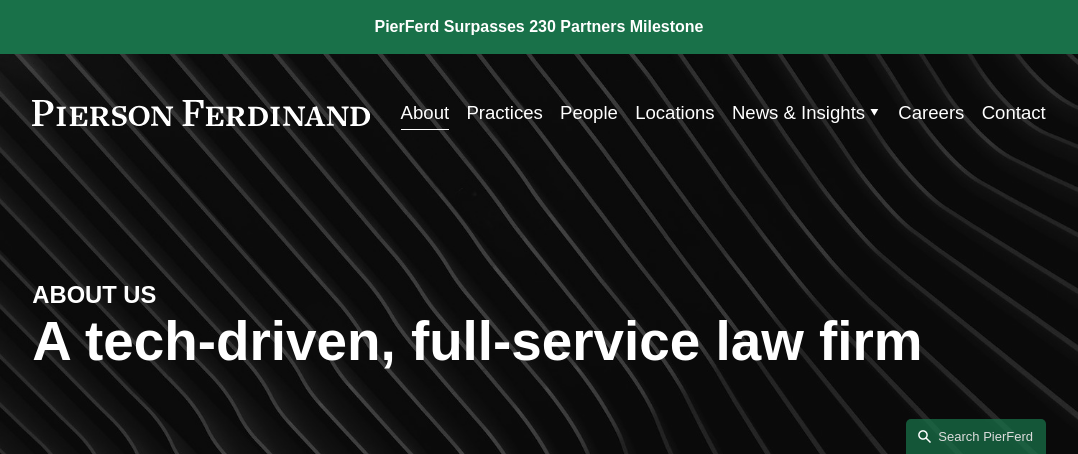 scroll, scrollTop: 0, scrollLeft: 0, axis: both 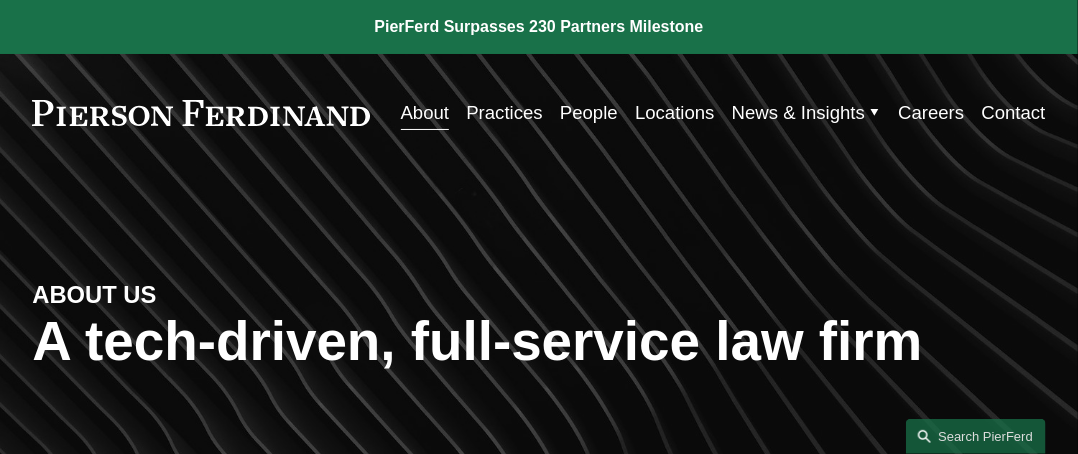 drag, startPoint x: 376, startPoint y: 135, endPoint x: 56, endPoint y: 128, distance: 320.07654 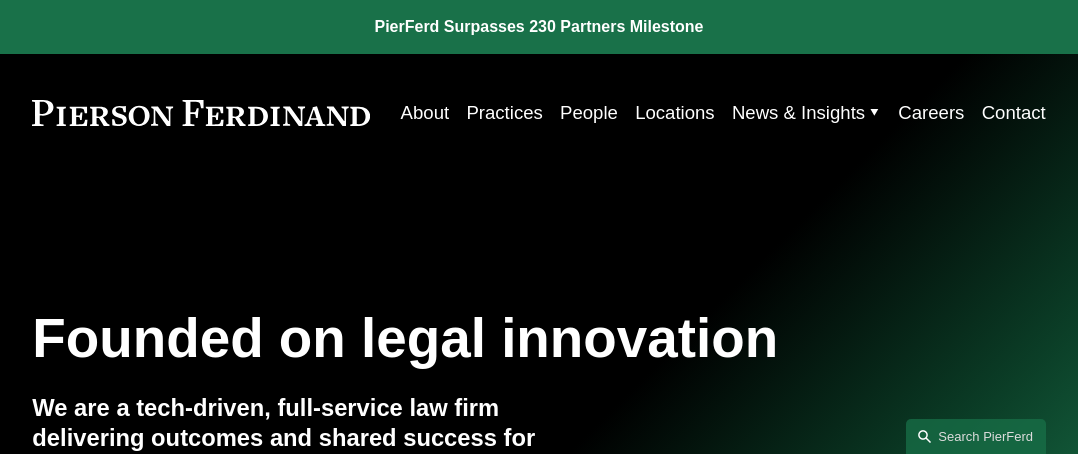 scroll, scrollTop: 0, scrollLeft: 0, axis: both 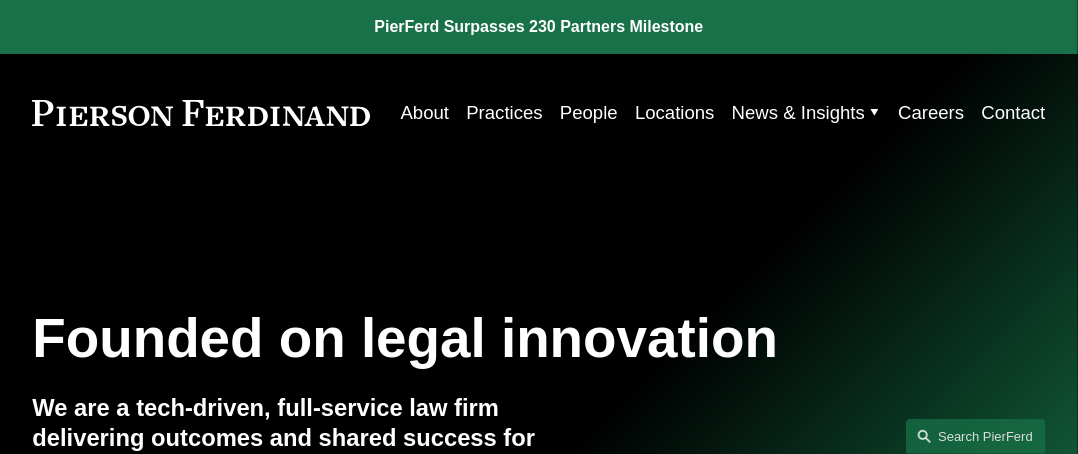 click on "People" at bounding box center [589, 112] 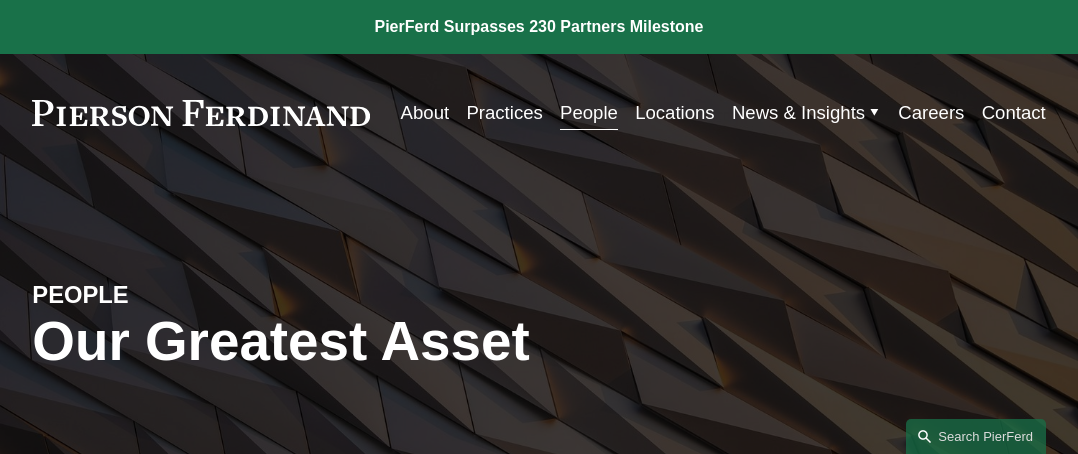 scroll, scrollTop: 0, scrollLeft: 0, axis: both 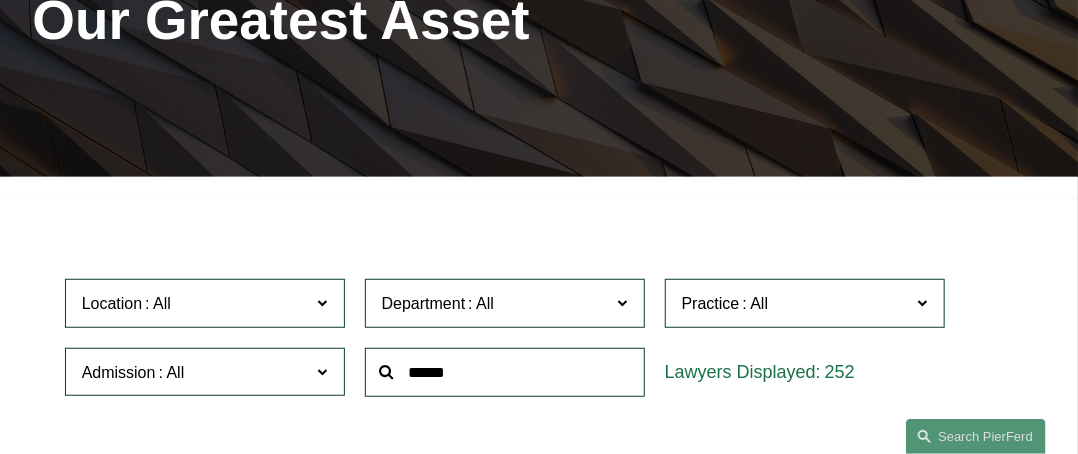 click 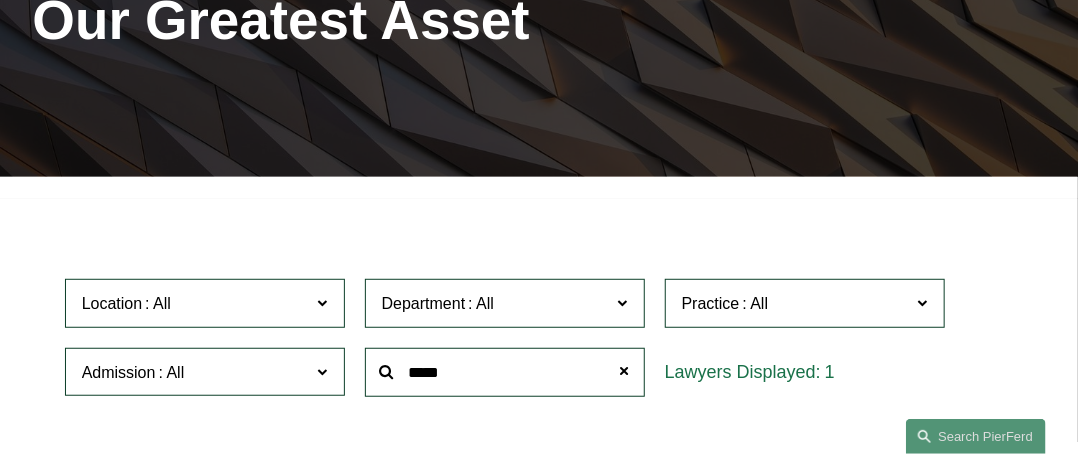 type on "*****" 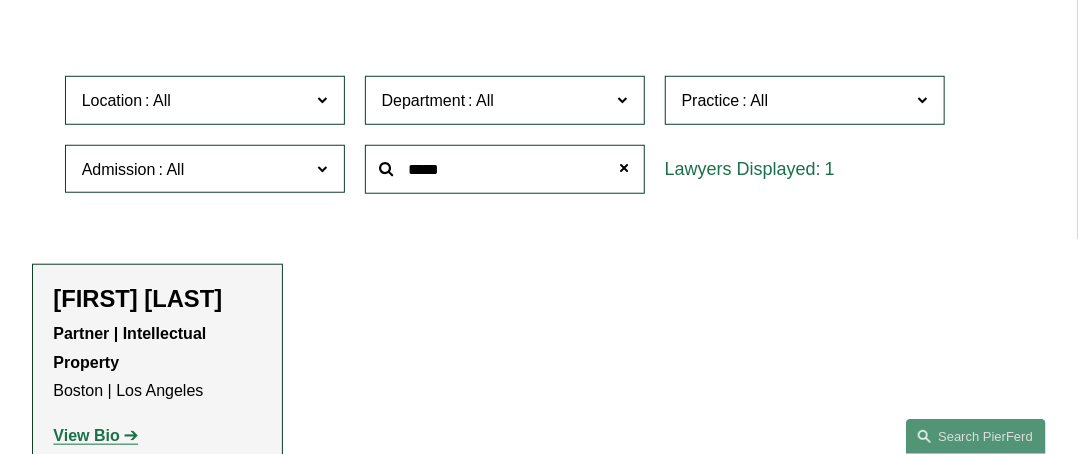 scroll, scrollTop: 549, scrollLeft: 0, axis: vertical 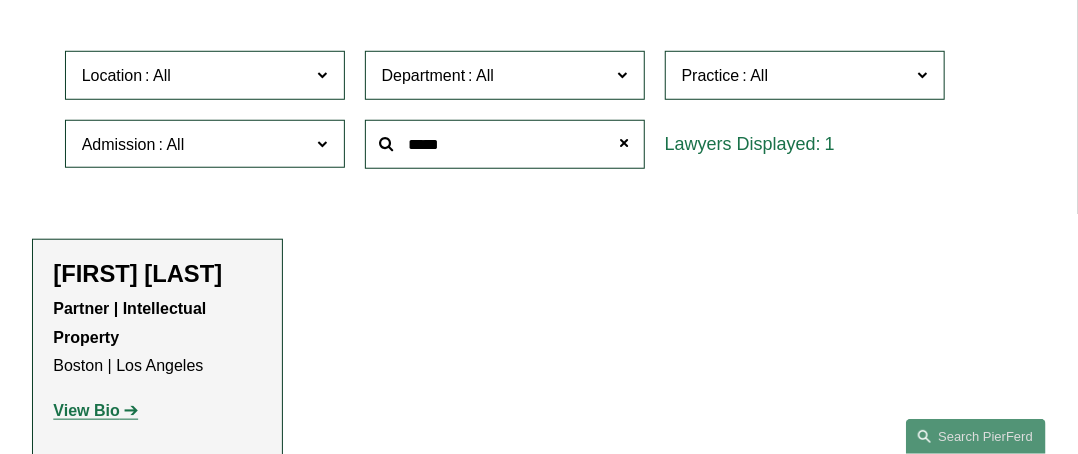 click on "Department" 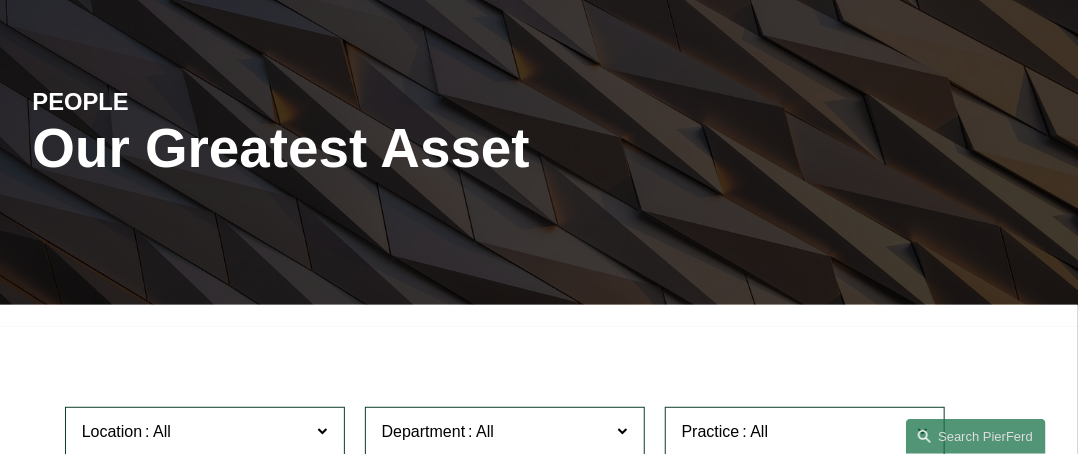 scroll, scrollTop: 0, scrollLeft: 0, axis: both 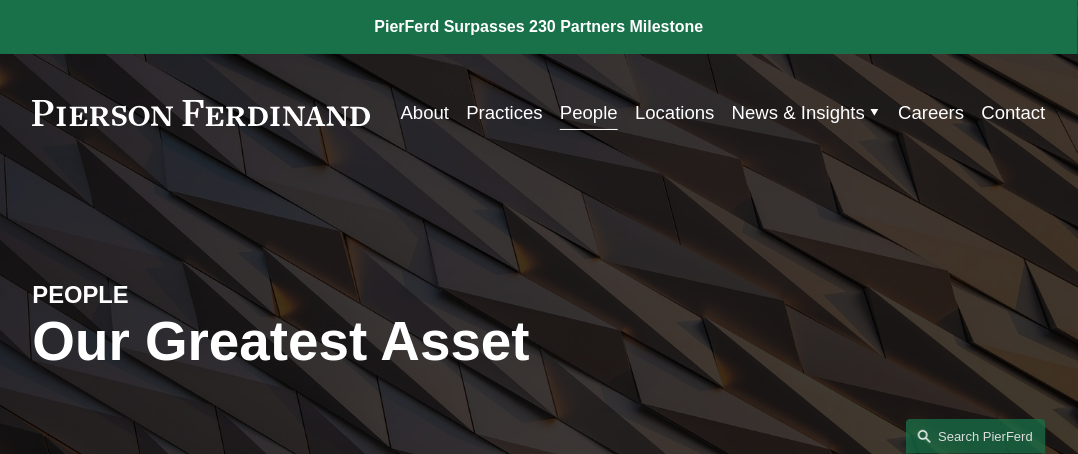 click on "About" at bounding box center (425, 112) 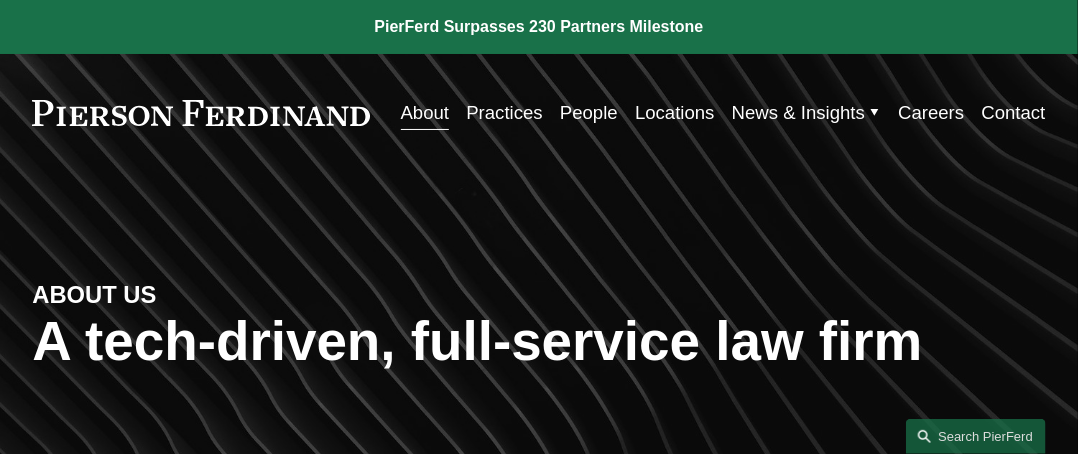 scroll, scrollTop: 3420, scrollLeft: 0, axis: vertical 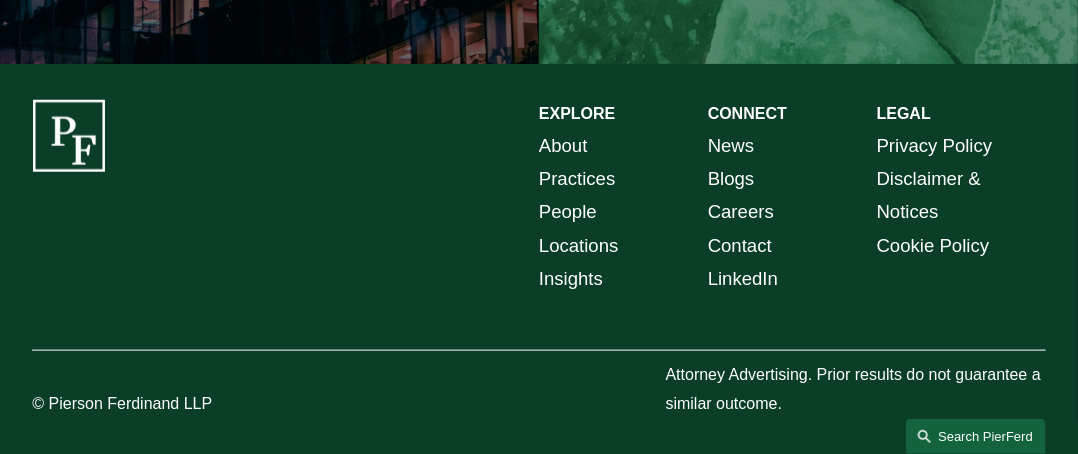 click on "Search this site" at bounding box center [976, 436] 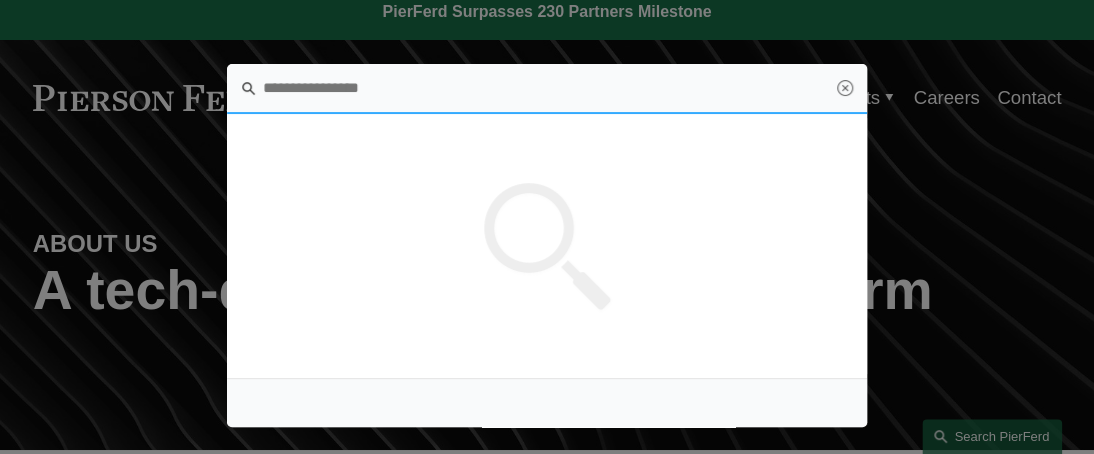 scroll, scrollTop: 0, scrollLeft: 0, axis: both 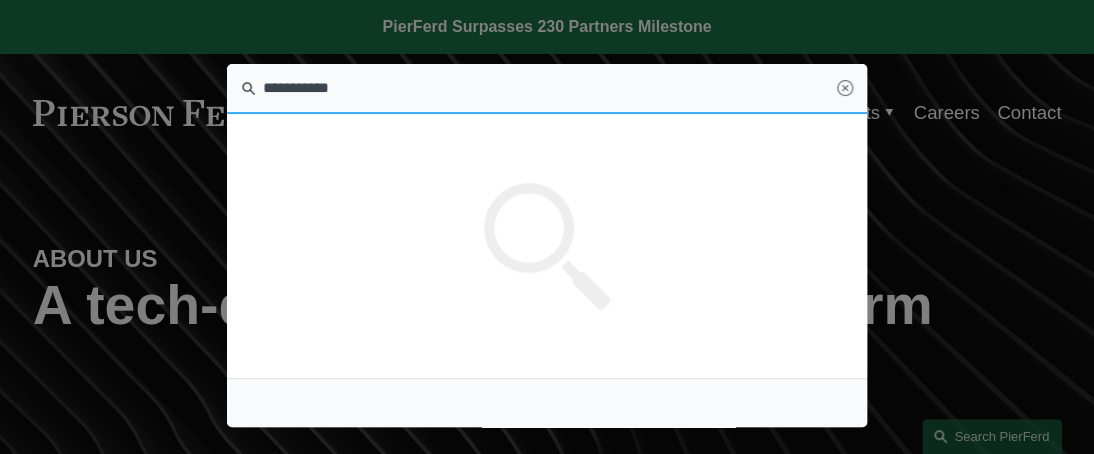 type on "**********" 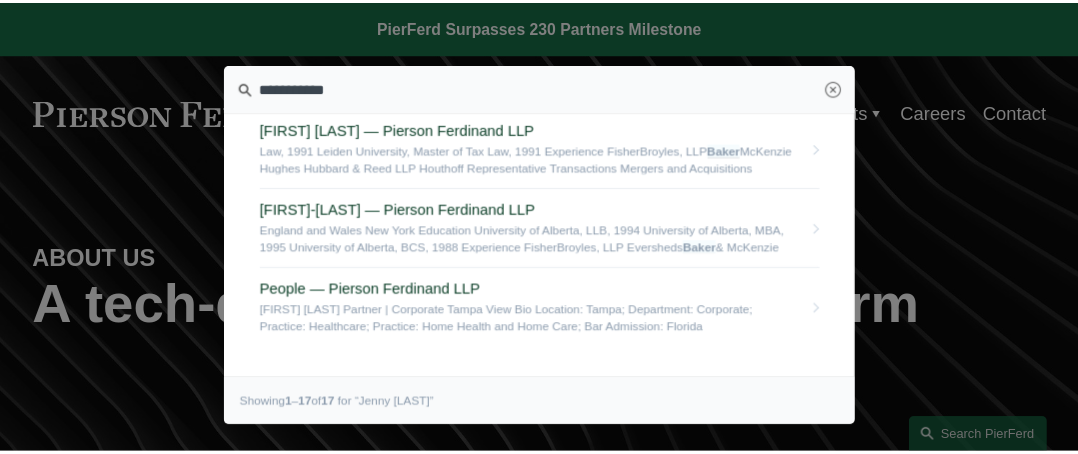 scroll, scrollTop: 1193, scrollLeft: 0, axis: vertical 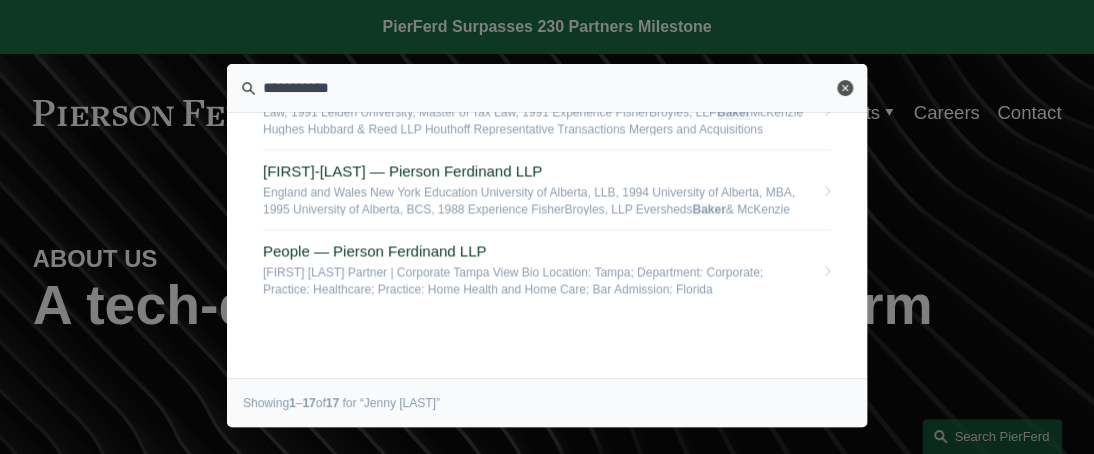 click on "Close" at bounding box center [845, 88] 